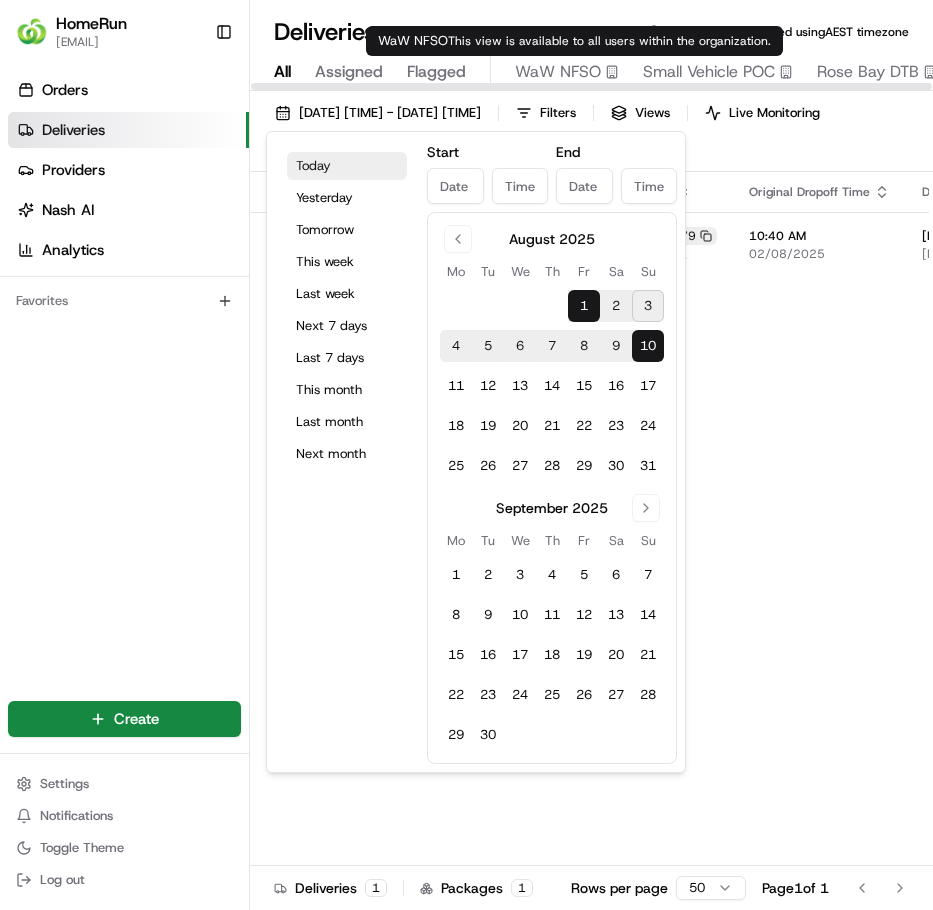 type on "Aug 1, 2025" 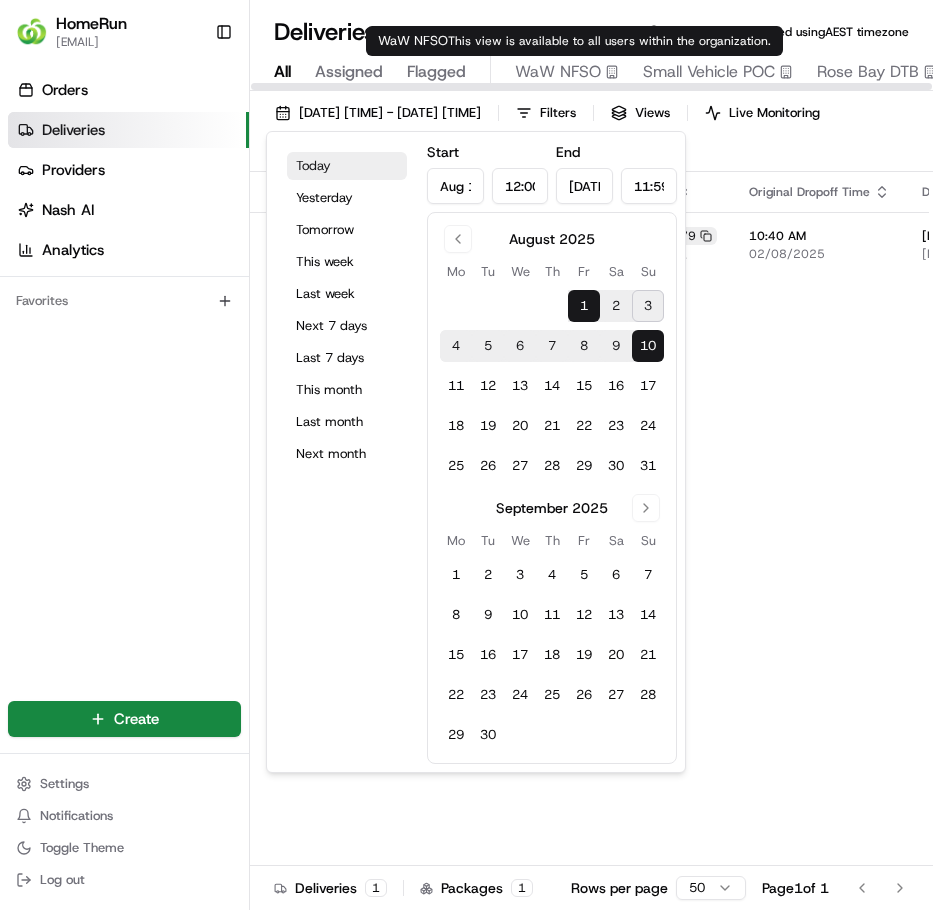 scroll, scrollTop: 0, scrollLeft: 0, axis: both 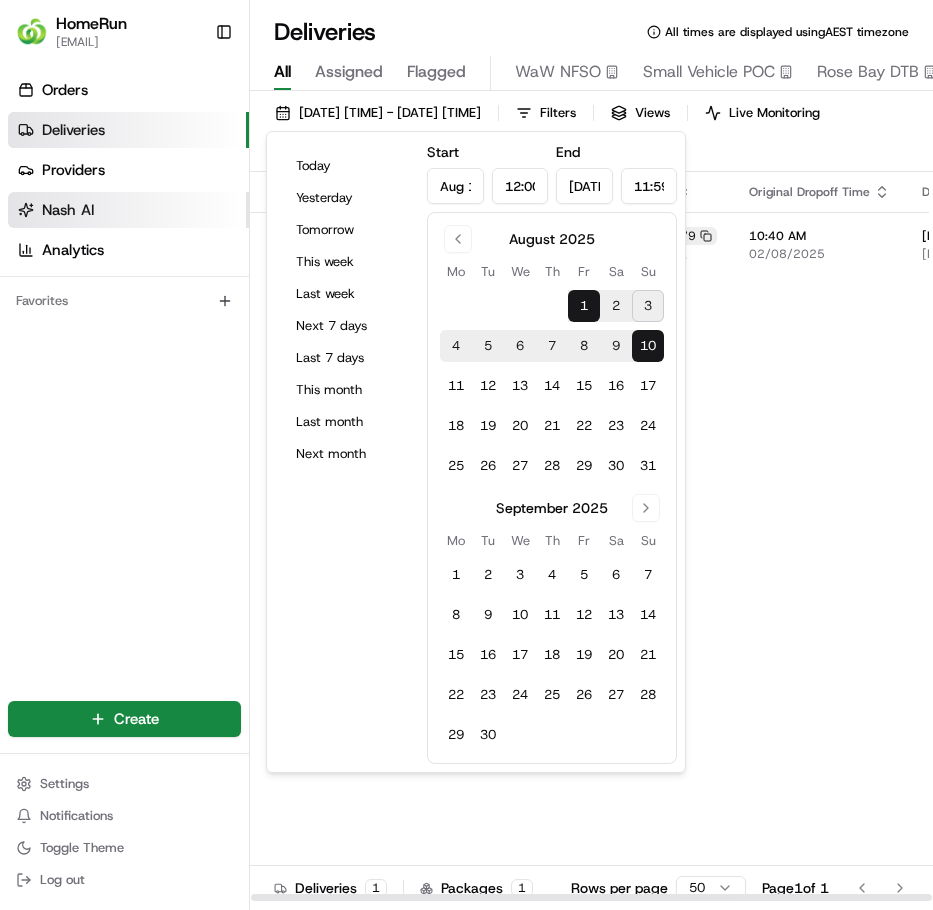 click on "Nash AI" at bounding box center (128, 210) 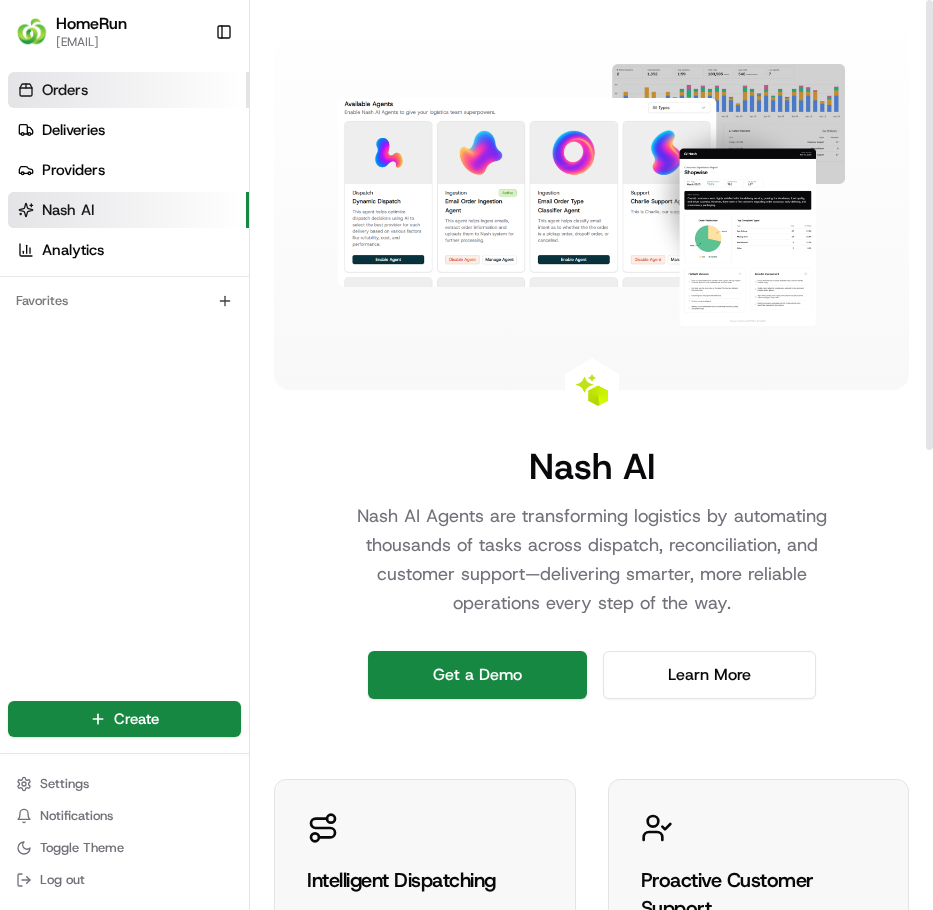 click on "Orders" at bounding box center (65, 90) 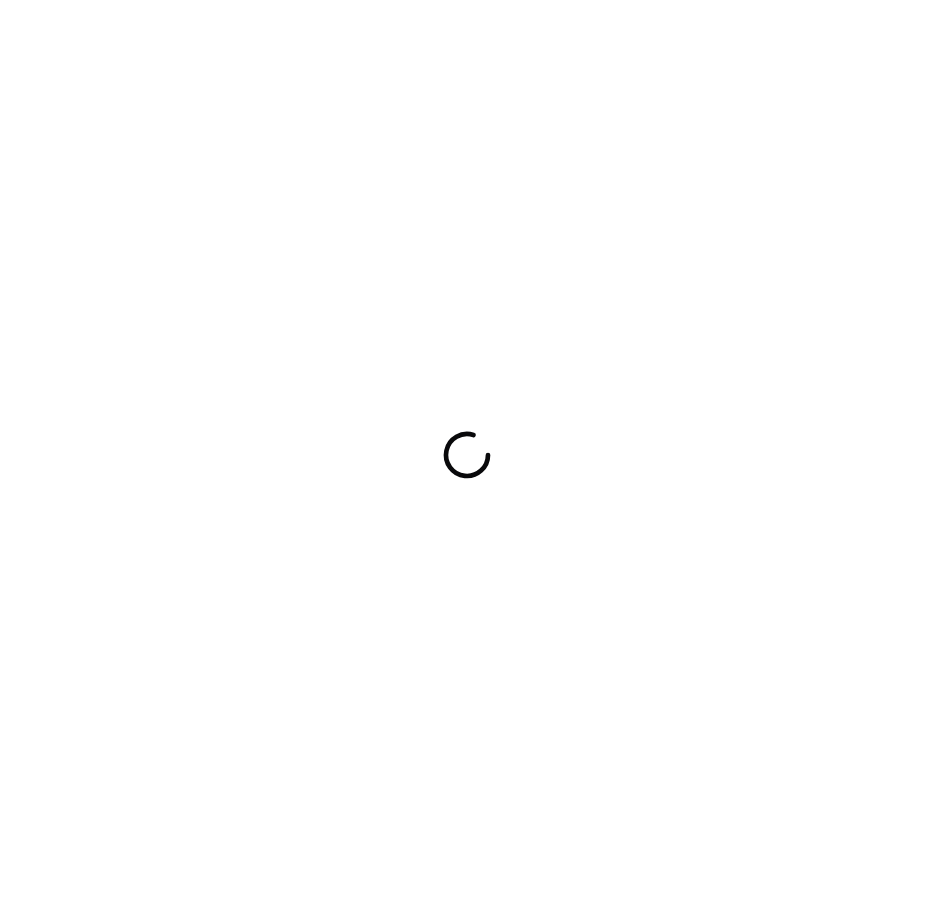 scroll, scrollTop: 0, scrollLeft: 0, axis: both 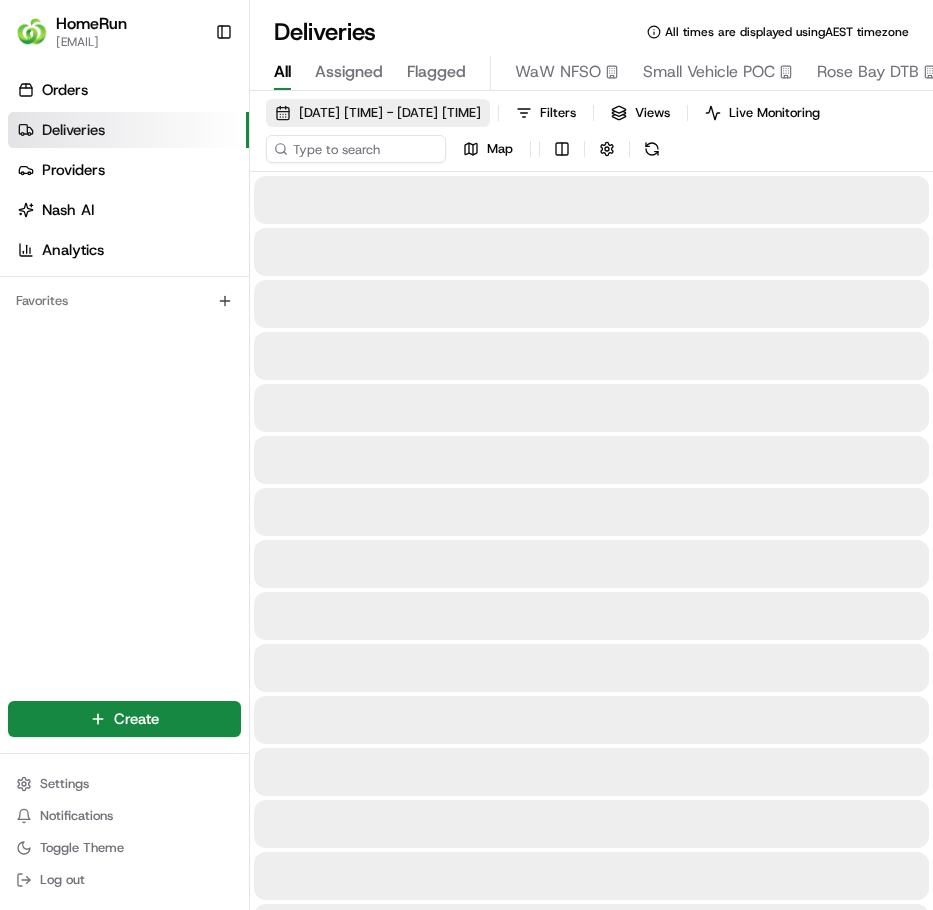 click on "[DATE] [TIME] - [DATE] [TIME]" at bounding box center [390, 113] 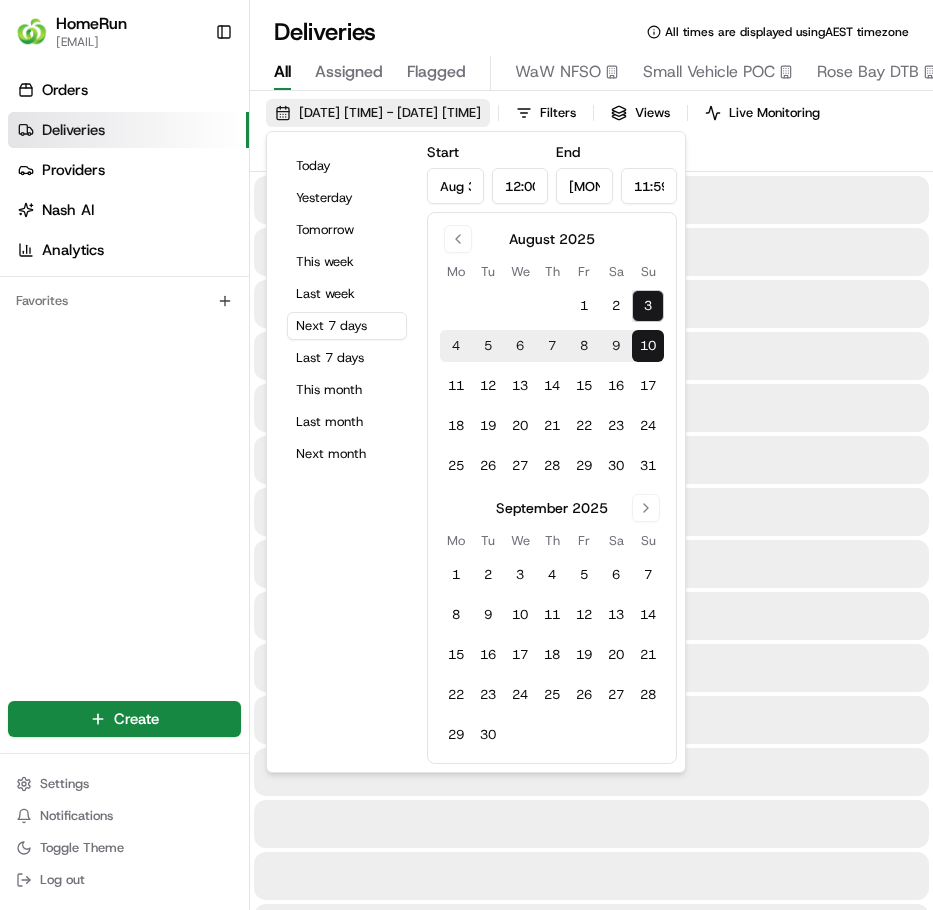 click on "[DATE] [TIME] - [DATE] [TIME]" at bounding box center [390, 113] 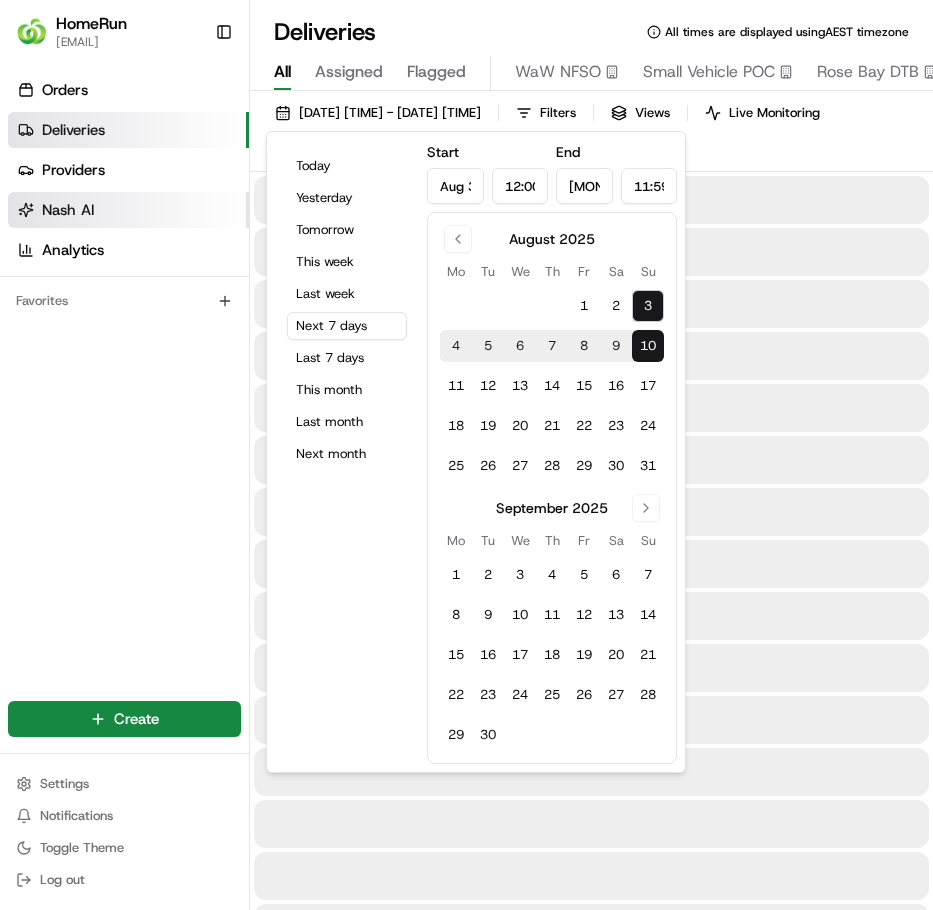 click on "Nash AI" at bounding box center (128, 210) 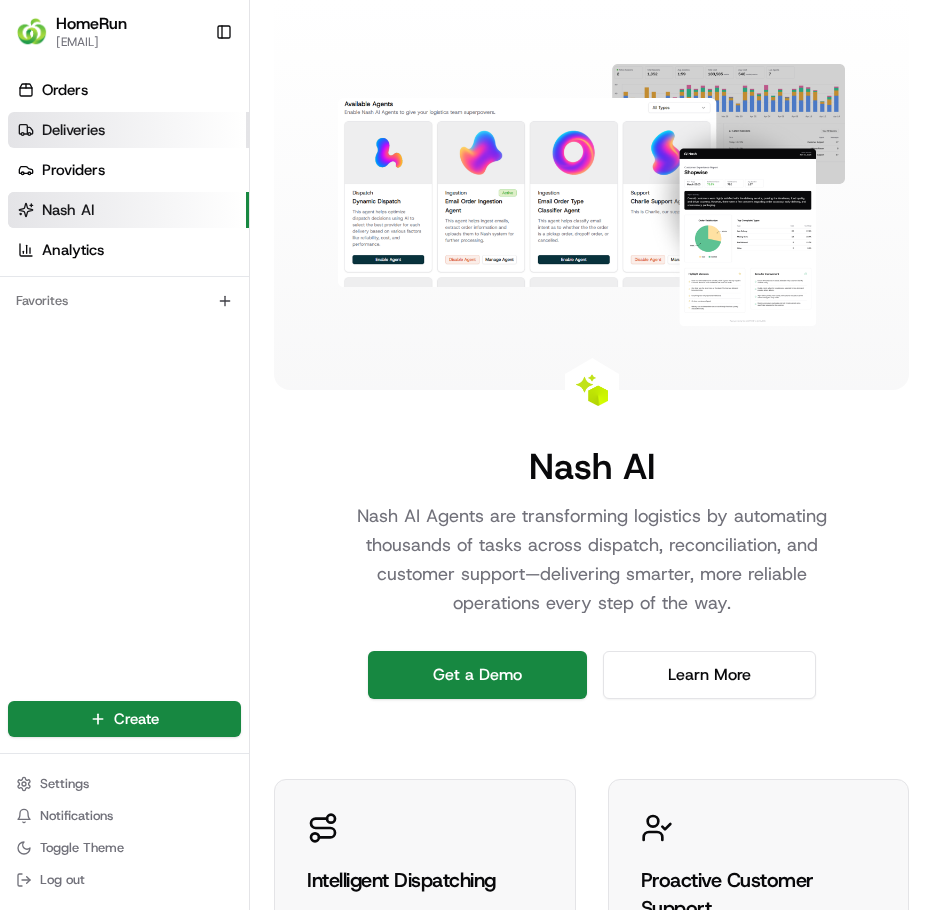 click on "Deliveries" at bounding box center [73, 130] 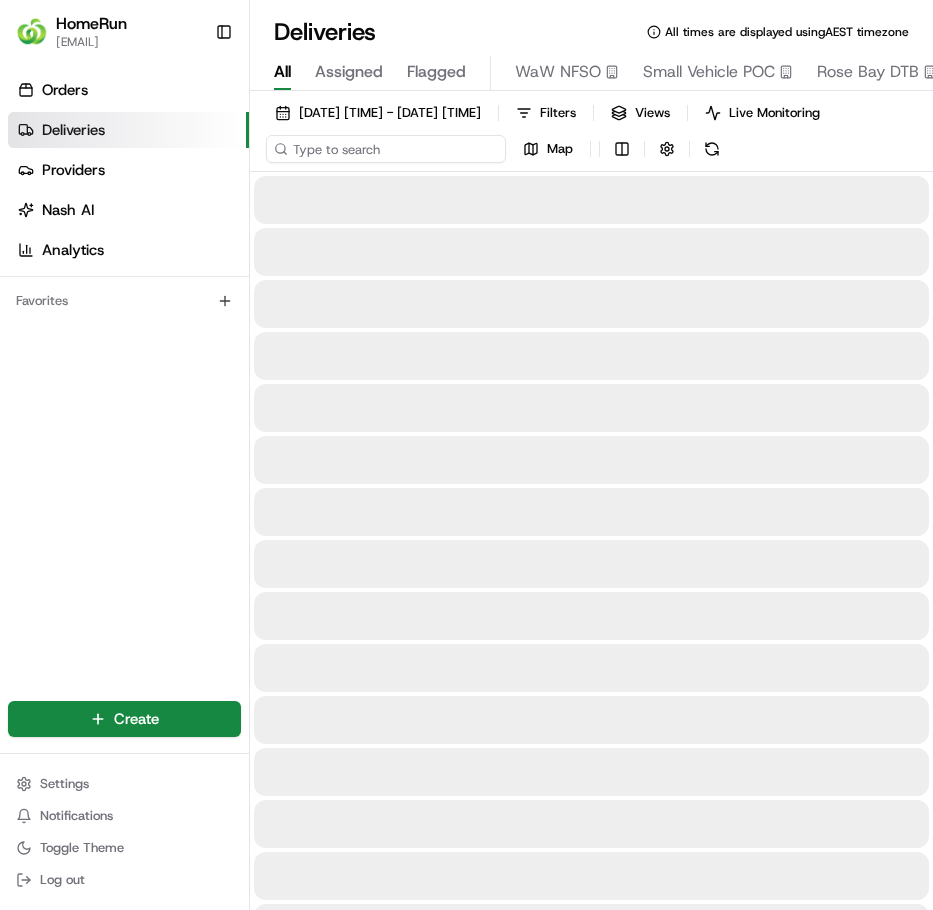 click at bounding box center [386, 149] 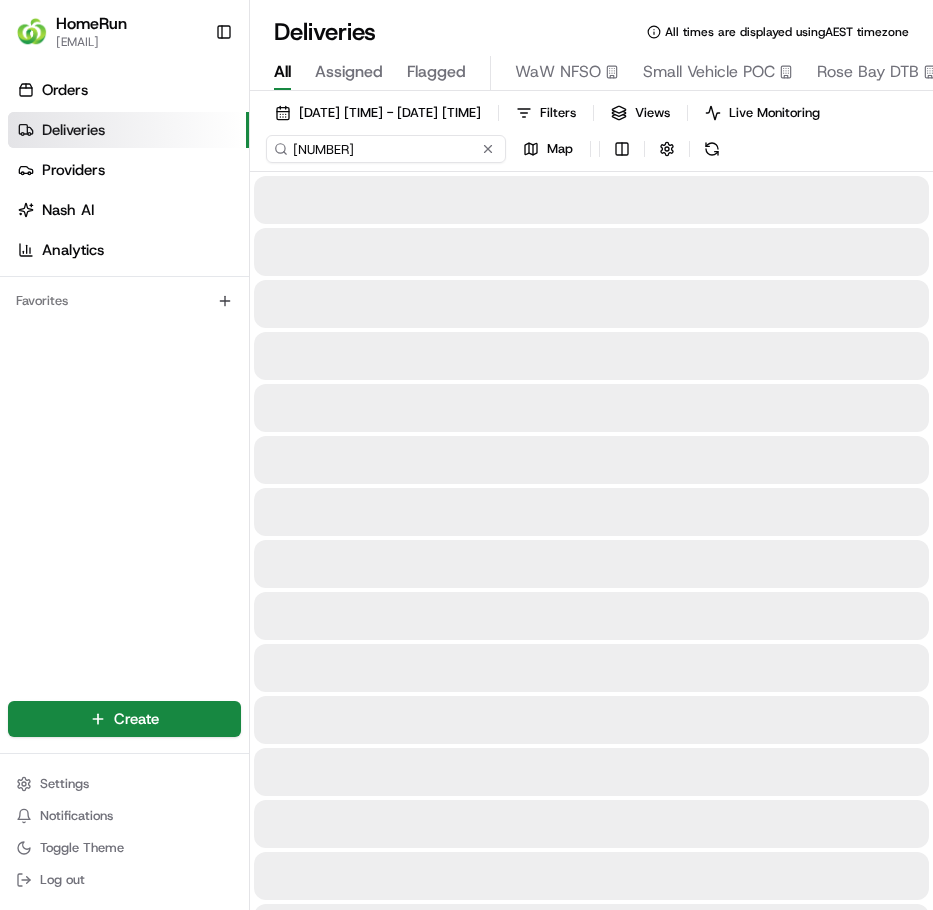 type on "[NUMBER]" 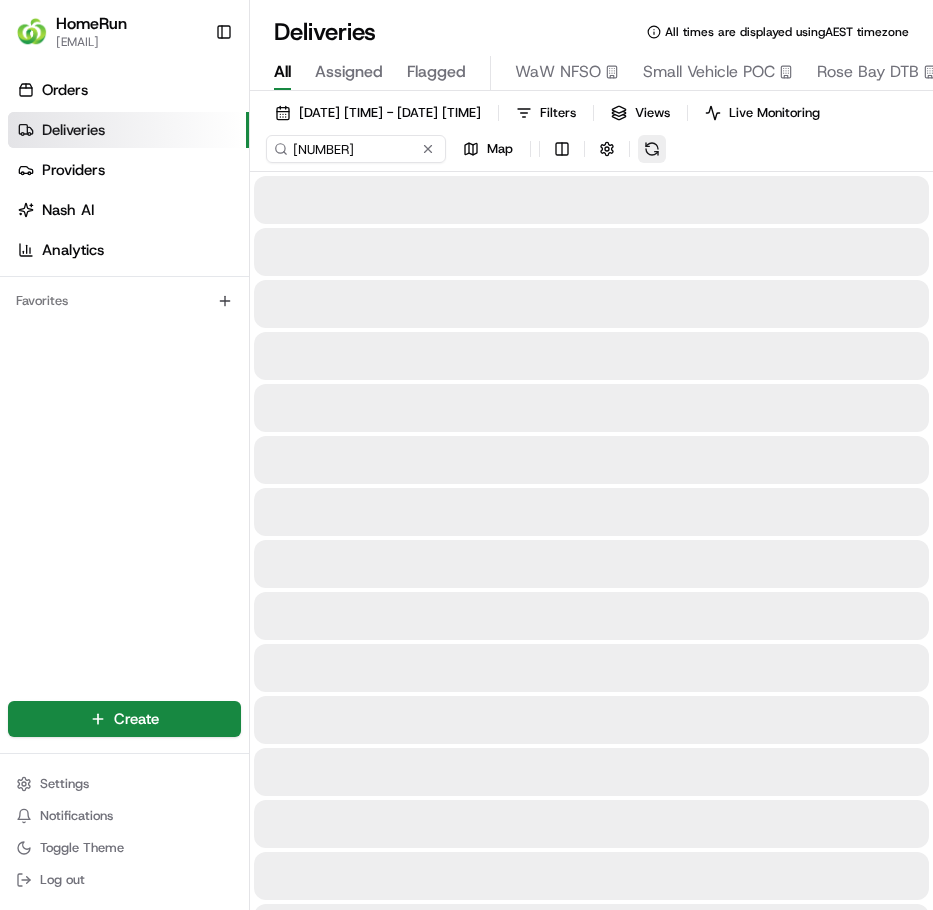 click on "[DATE] [TIME] - [DATE] [TIME] Filters Views Live Monitoring [NUMBER] Map" at bounding box center (591, 135) 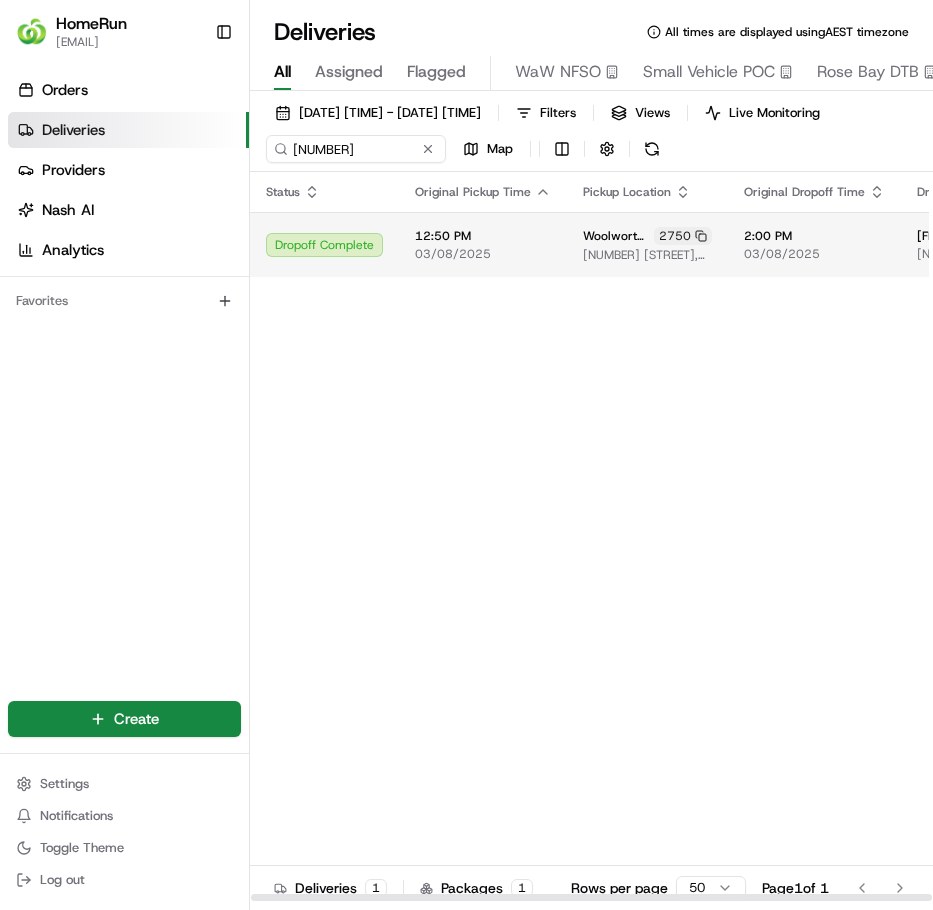 click on "12:50 PM" at bounding box center [483, 236] 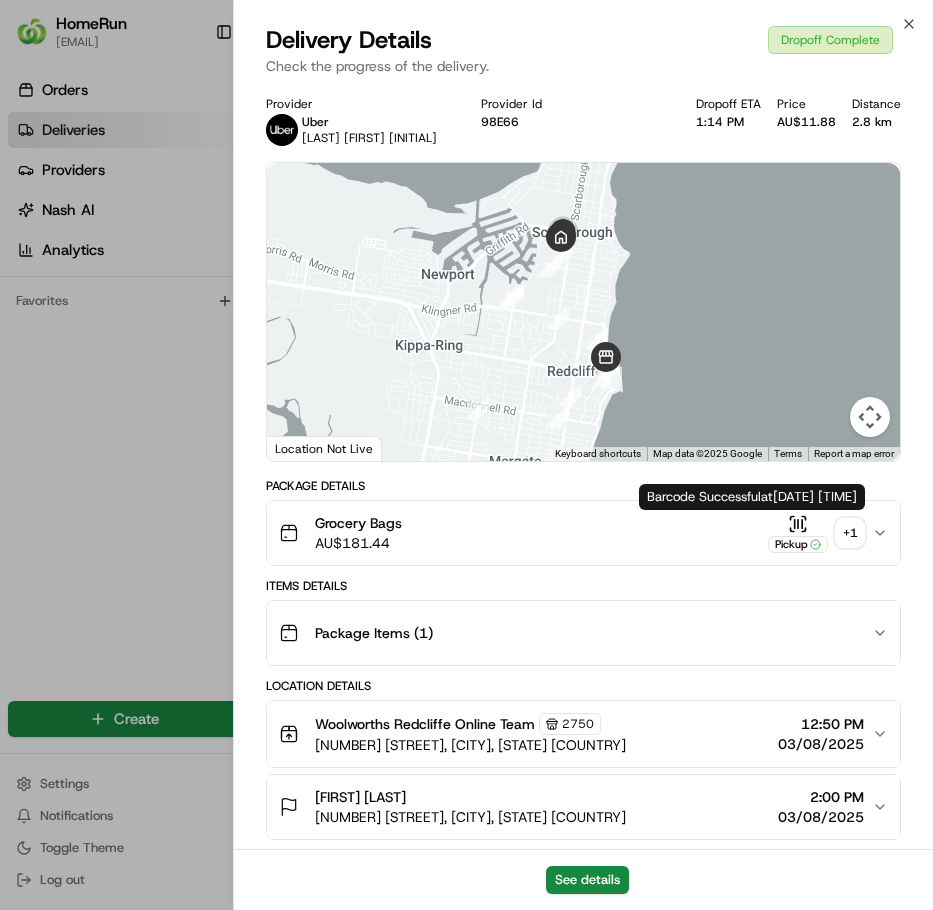 click on "+ 1" at bounding box center [850, 533] 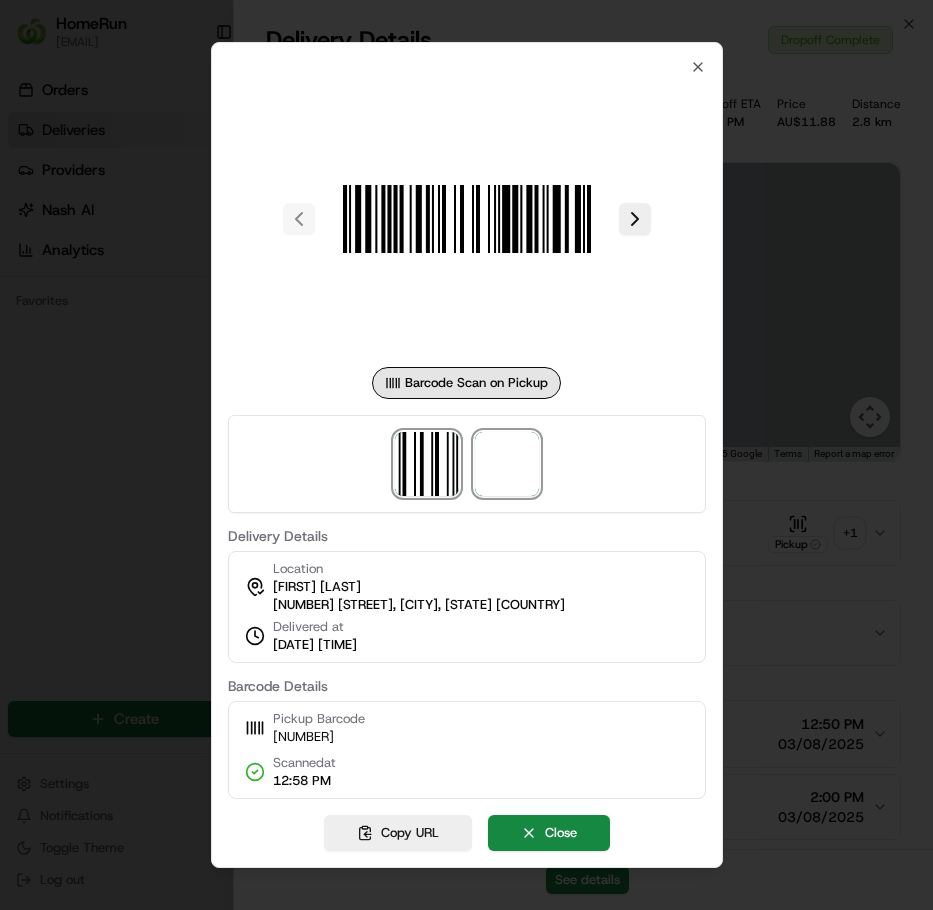 click at bounding box center (507, 464) 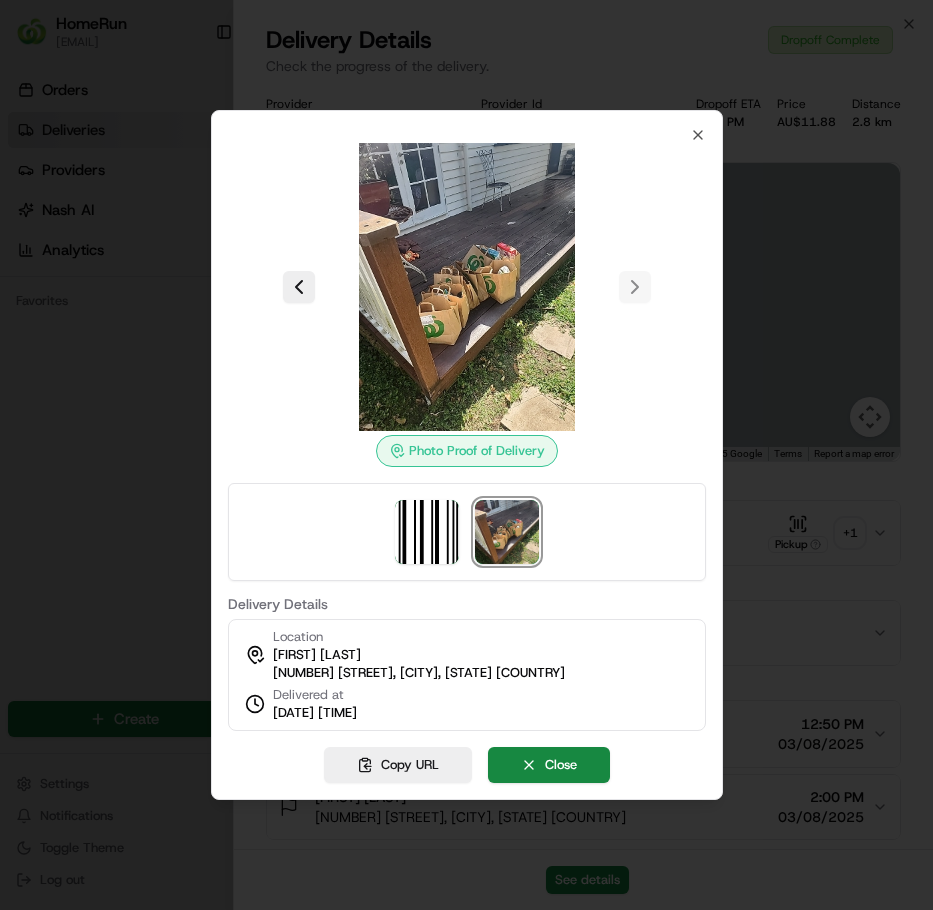 click on "[DATE] [TIME]" at bounding box center (315, 713) 